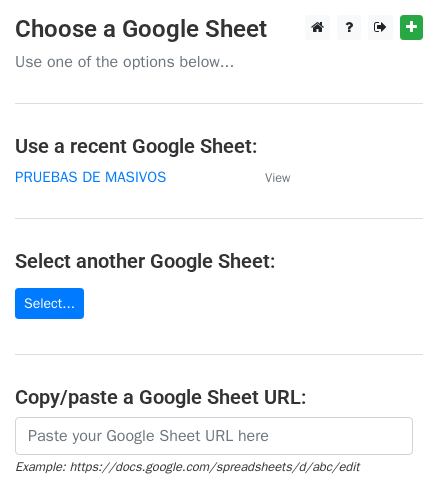 scroll, scrollTop: 0, scrollLeft: 0, axis: both 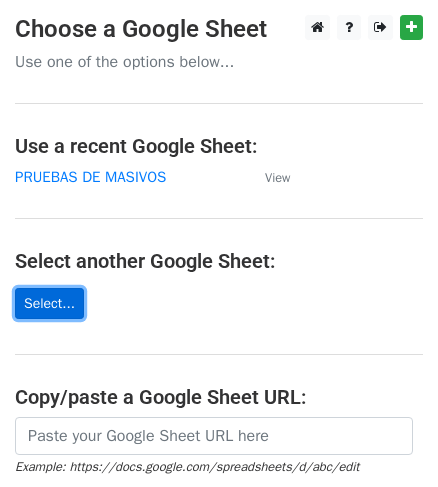 click on "Select..." at bounding box center [49, 303] 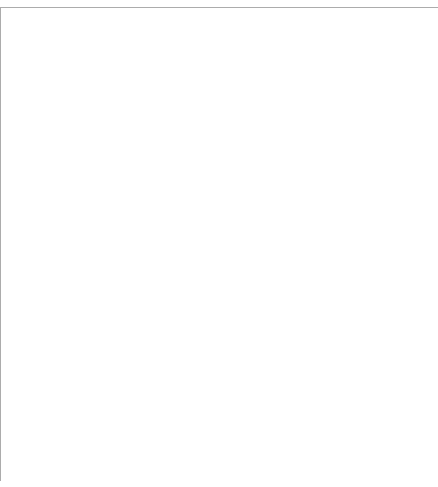 scroll, scrollTop: 0, scrollLeft: 0, axis: both 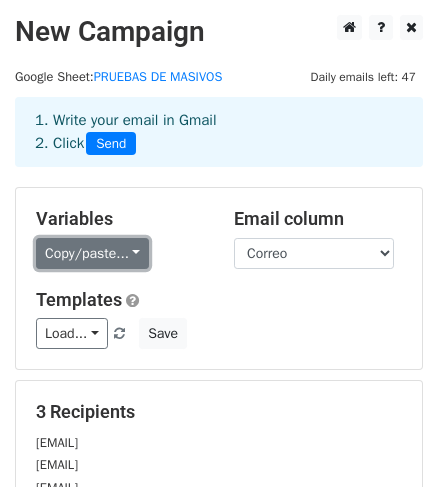 click on "Copy/paste..." at bounding box center [92, 253] 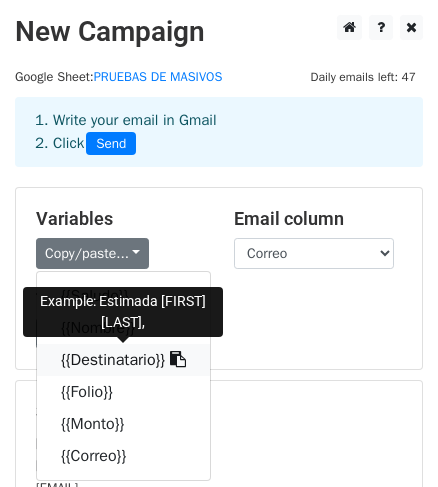 click on "{{Destinatario}}" at bounding box center (123, 360) 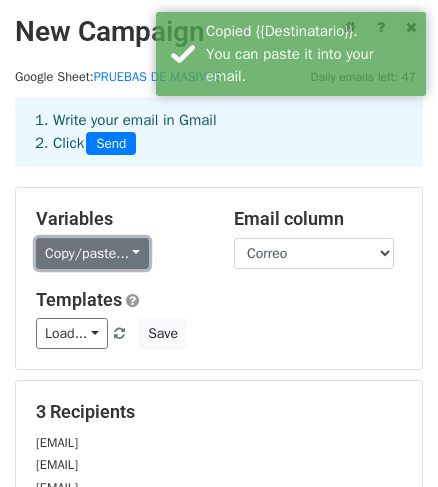 click on "Copy/paste..." at bounding box center [92, 253] 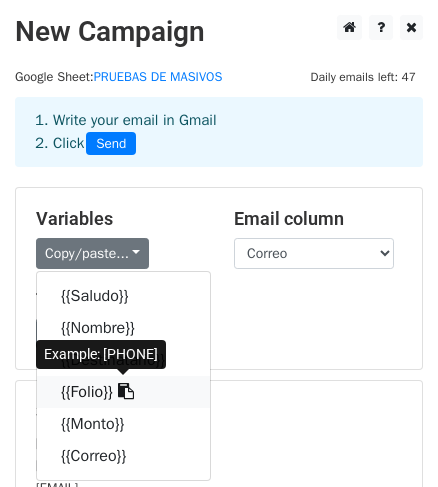 click on "{{Folio}}" at bounding box center [123, 392] 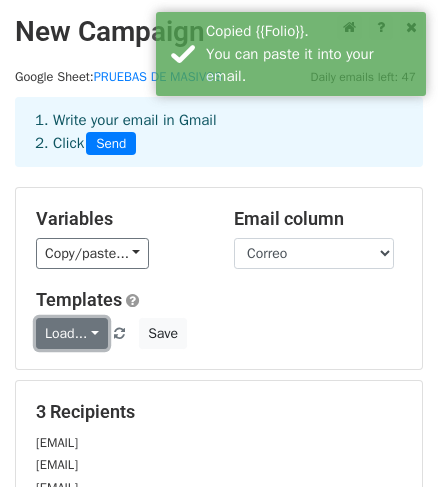 click on "Load..." at bounding box center [72, 333] 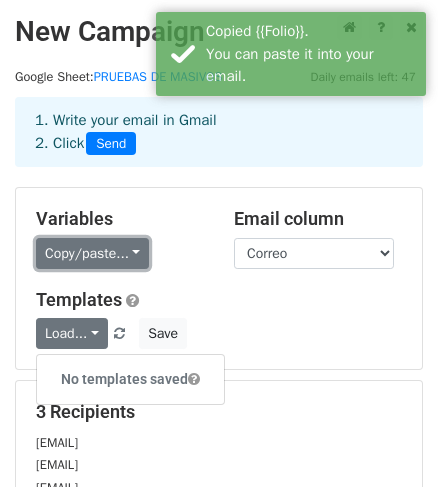 click on "Copy/paste..." at bounding box center [92, 253] 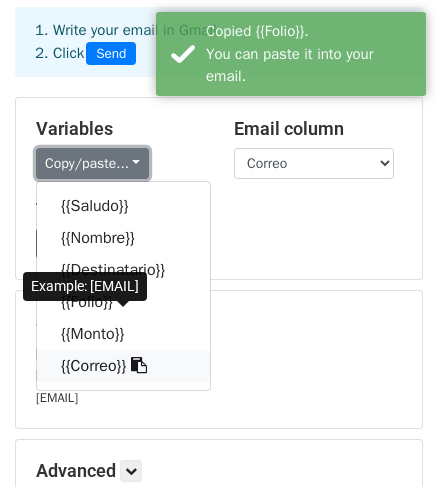 scroll, scrollTop: 90, scrollLeft: 0, axis: vertical 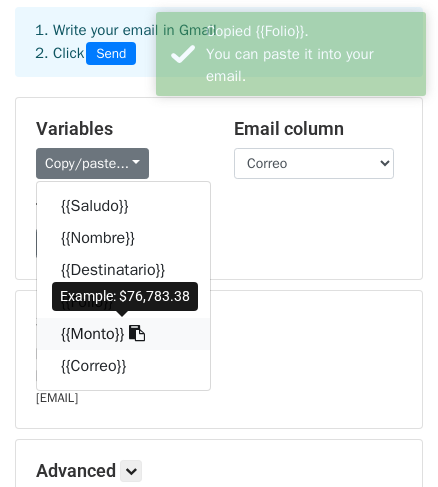 click on "{{Monto}}" at bounding box center (123, 334) 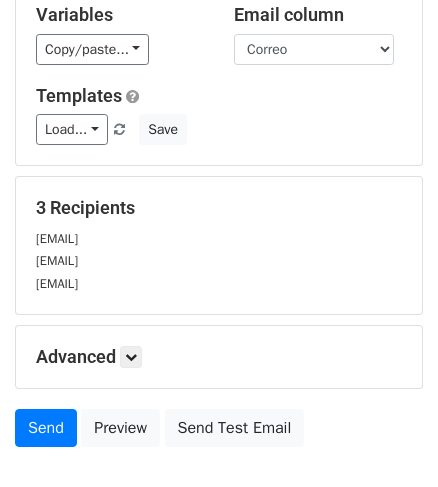 scroll, scrollTop: 332, scrollLeft: 0, axis: vertical 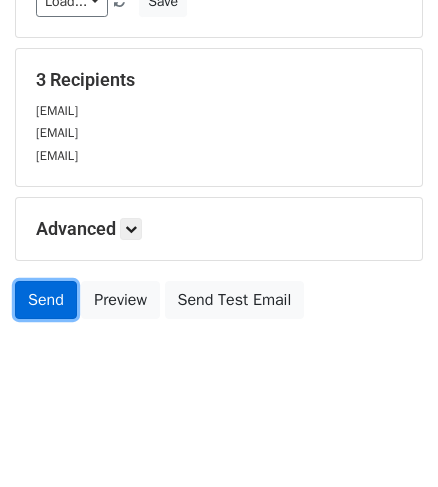 click on "Send" at bounding box center [46, 300] 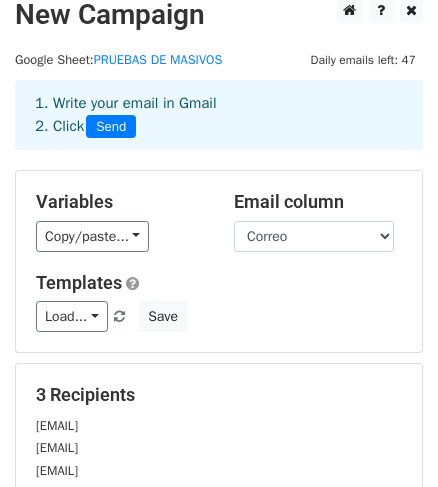 scroll, scrollTop: 0, scrollLeft: 0, axis: both 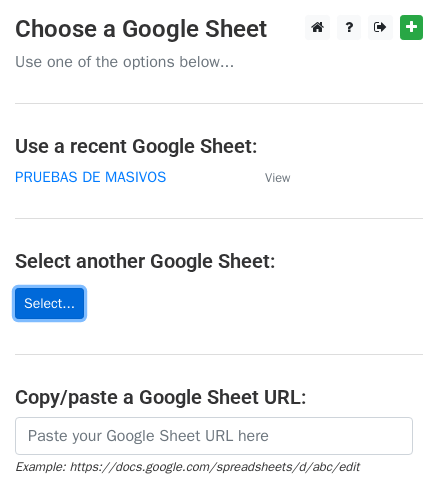 click on "Select..." at bounding box center [49, 303] 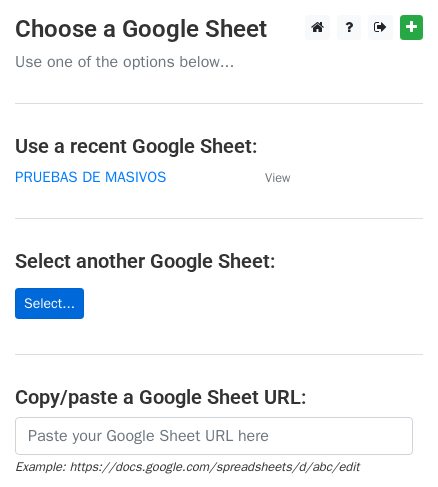 scroll, scrollTop: 3, scrollLeft: 0, axis: vertical 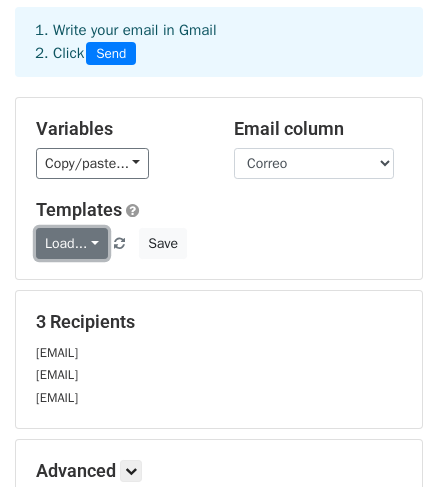 click on "Load..." at bounding box center (72, 243) 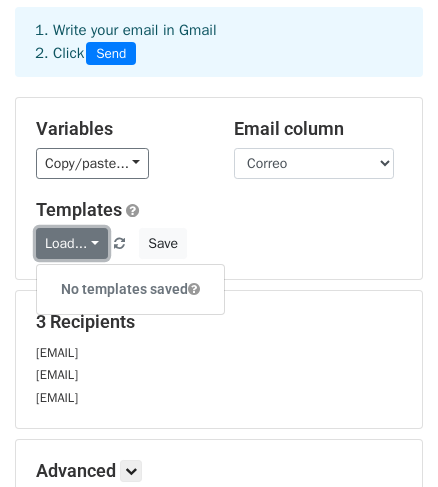 click on "Load..." at bounding box center (72, 243) 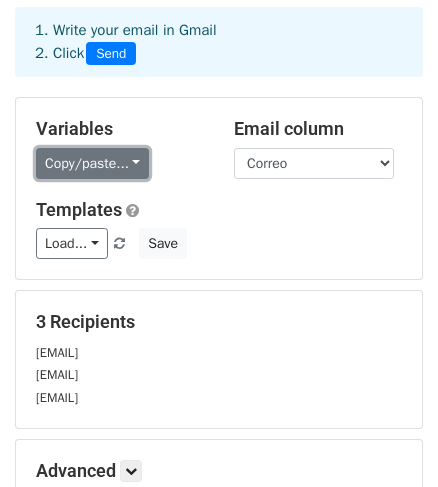 click on "Copy/paste..." at bounding box center (92, 163) 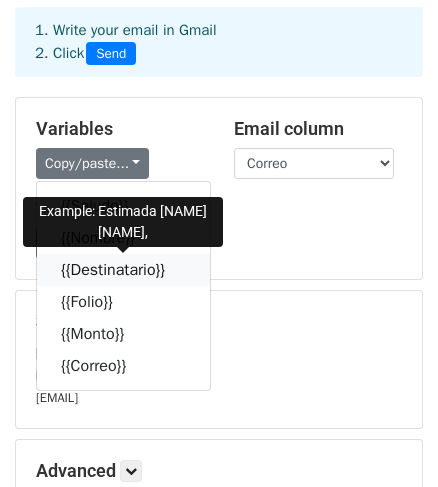 click on "{{Destinatario}}" at bounding box center (123, 270) 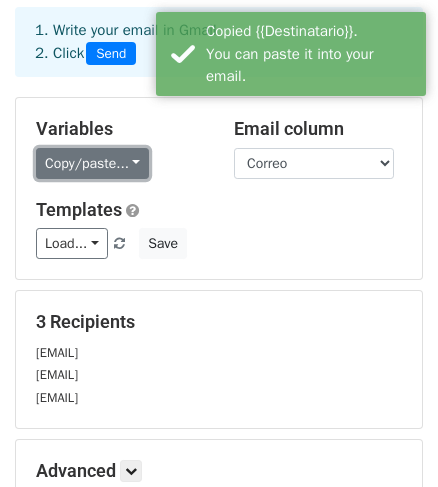 click on "Copy/paste..." at bounding box center [92, 163] 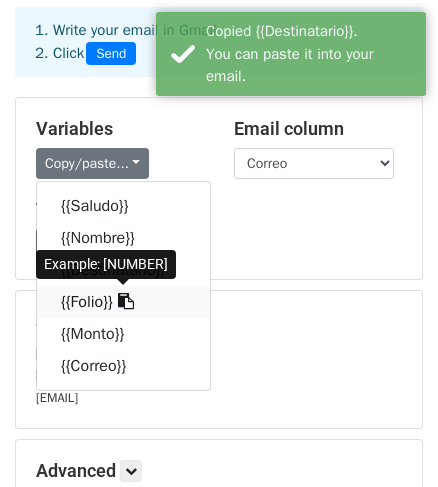click on "{{Folio}}" at bounding box center [123, 302] 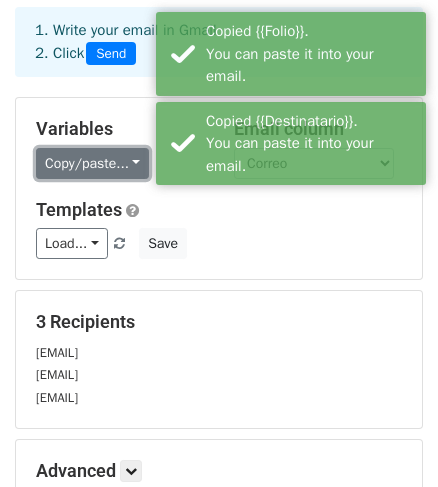 click on "Copy/paste..." at bounding box center [92, 163] 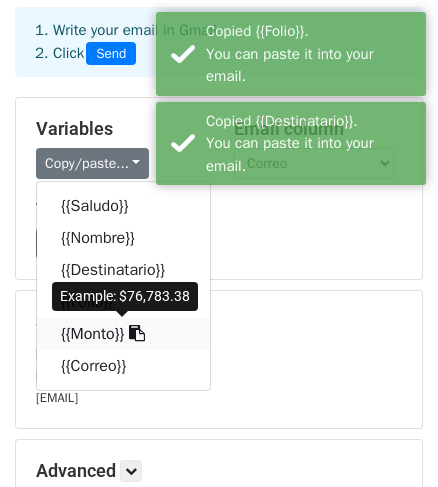 click on "{{Monto}}" at bounding box center (123, 334) 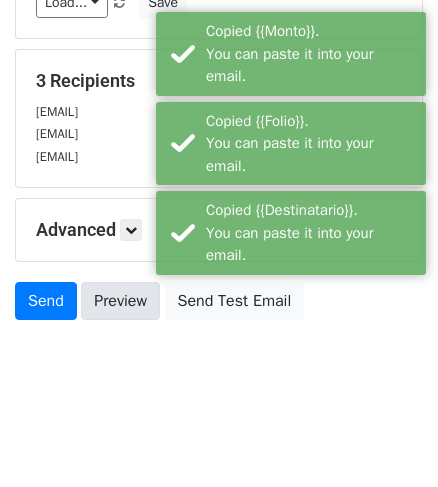scroll, scrollTop: 332, scrollLeft: 0, axis: vertical 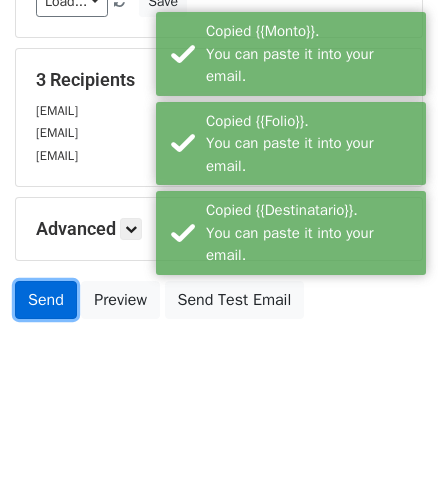 click on "Send" at bounding box center (46, 300) 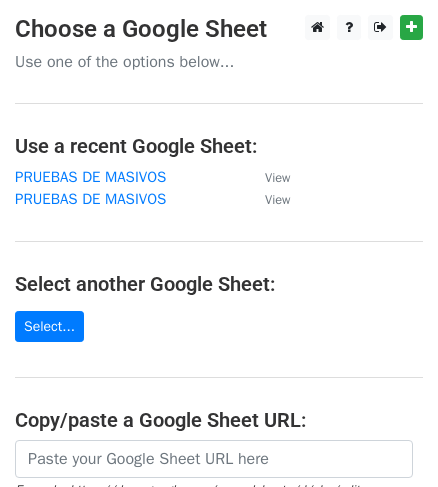 scroll, scrollTop: 0, scrollLeft: 0, axis: both 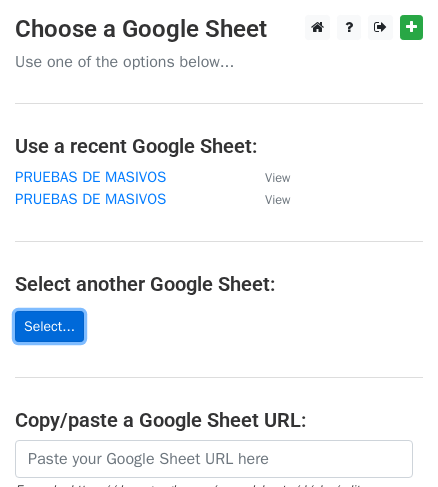 click on "Select..." at bounding box center (49, 326) 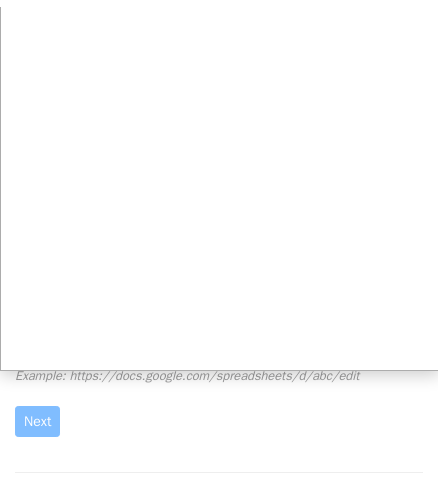 scroll, scrollTop: 272, scrollLeft: 0, axis: vertical 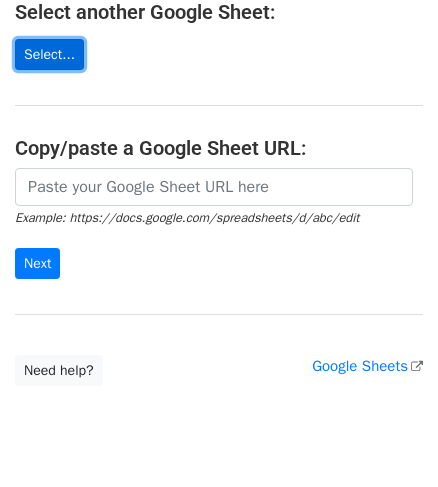 click on "Select..." at bounding box center [49, 54] 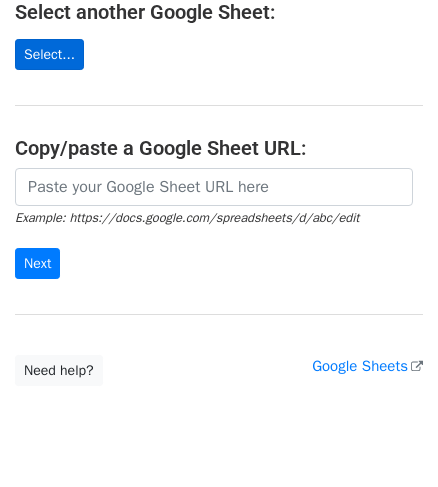 scroll, scrollTop: 276, scrollLeft: 0, axis: vertical 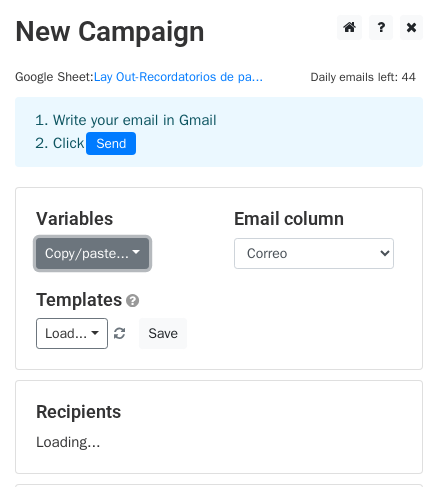 click on "Copy/paste..." at bounding box center [92, 253] 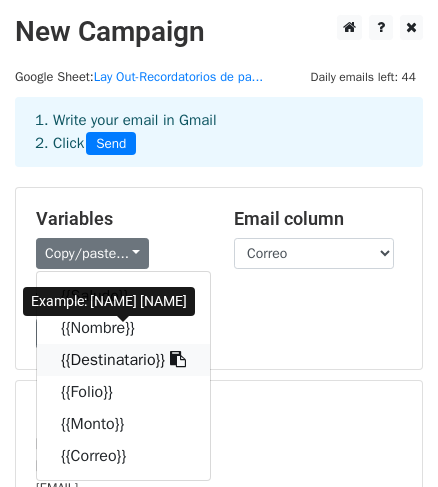click on "{{Destinatario}}" at bounding box center (123, 360) 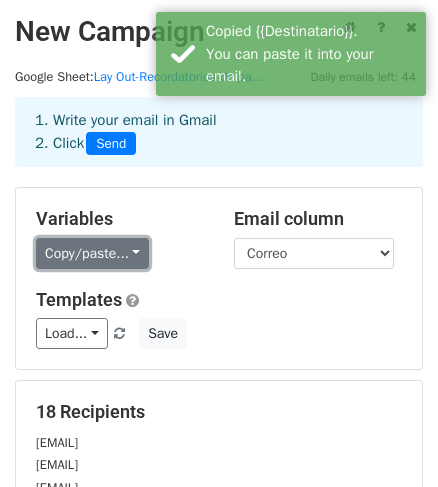 click on "Copy/paste..." at bounding box center (92, 253) 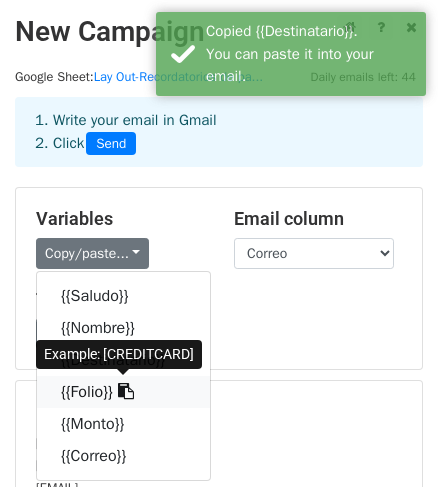click on "{{Folio}}" at bounding box center (123, 392) 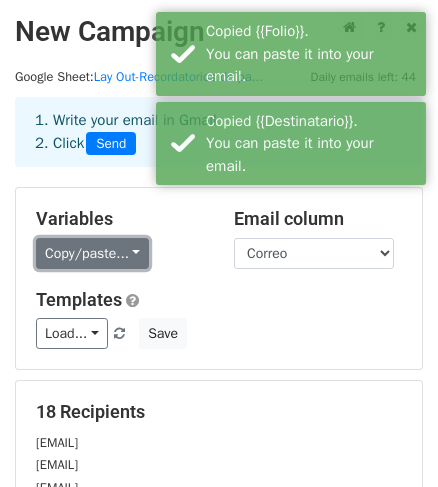 click on "Copy/paste..." at bounding box center (92, 253) 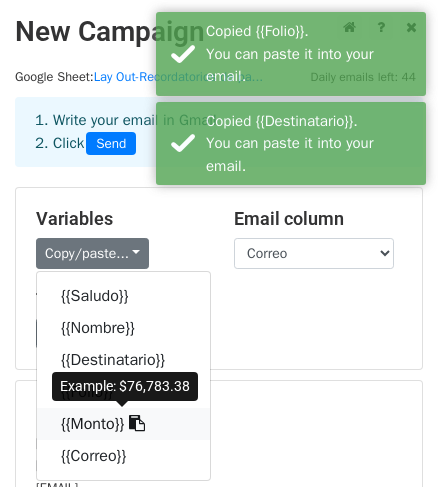 click on "{{Monto}}" at bounding box center (123, 424) 